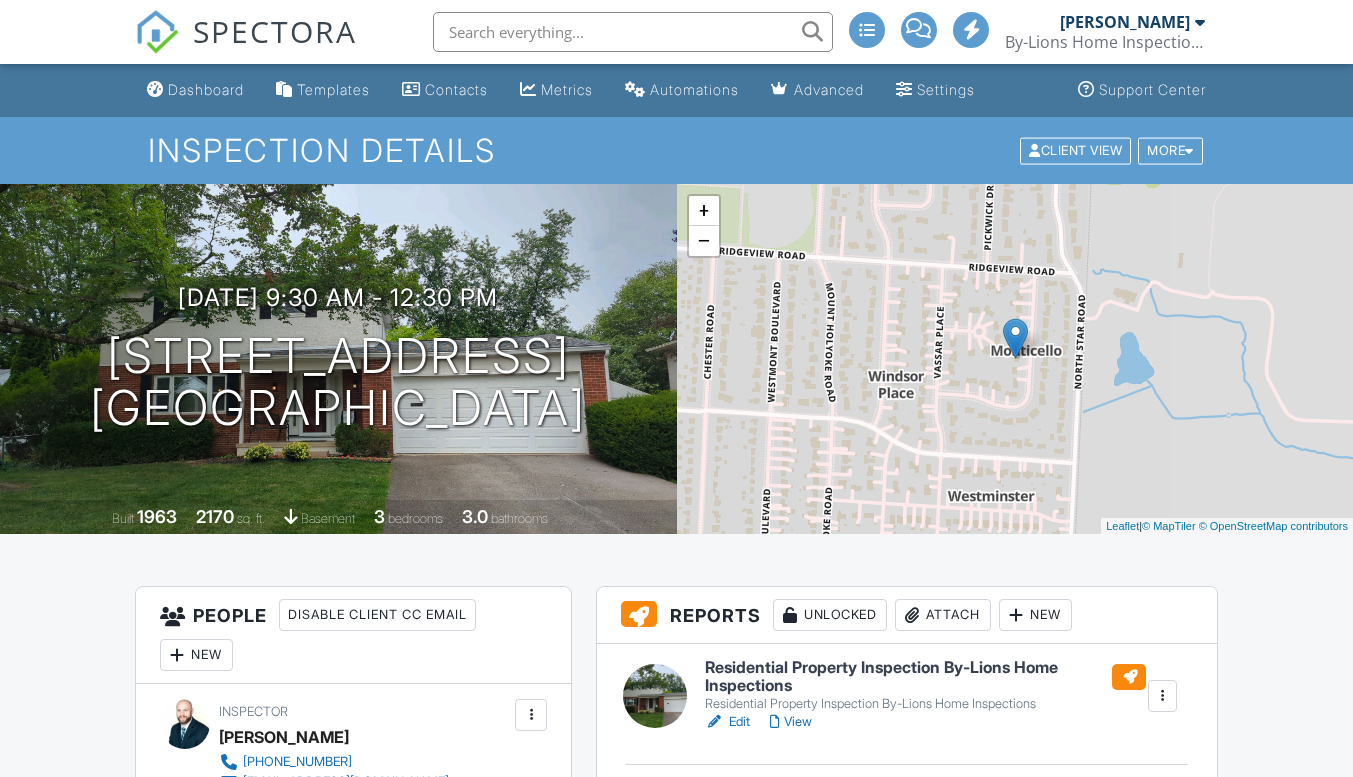 scroll, scrollTop: 510, scrollLeft: 0, axis: vertical 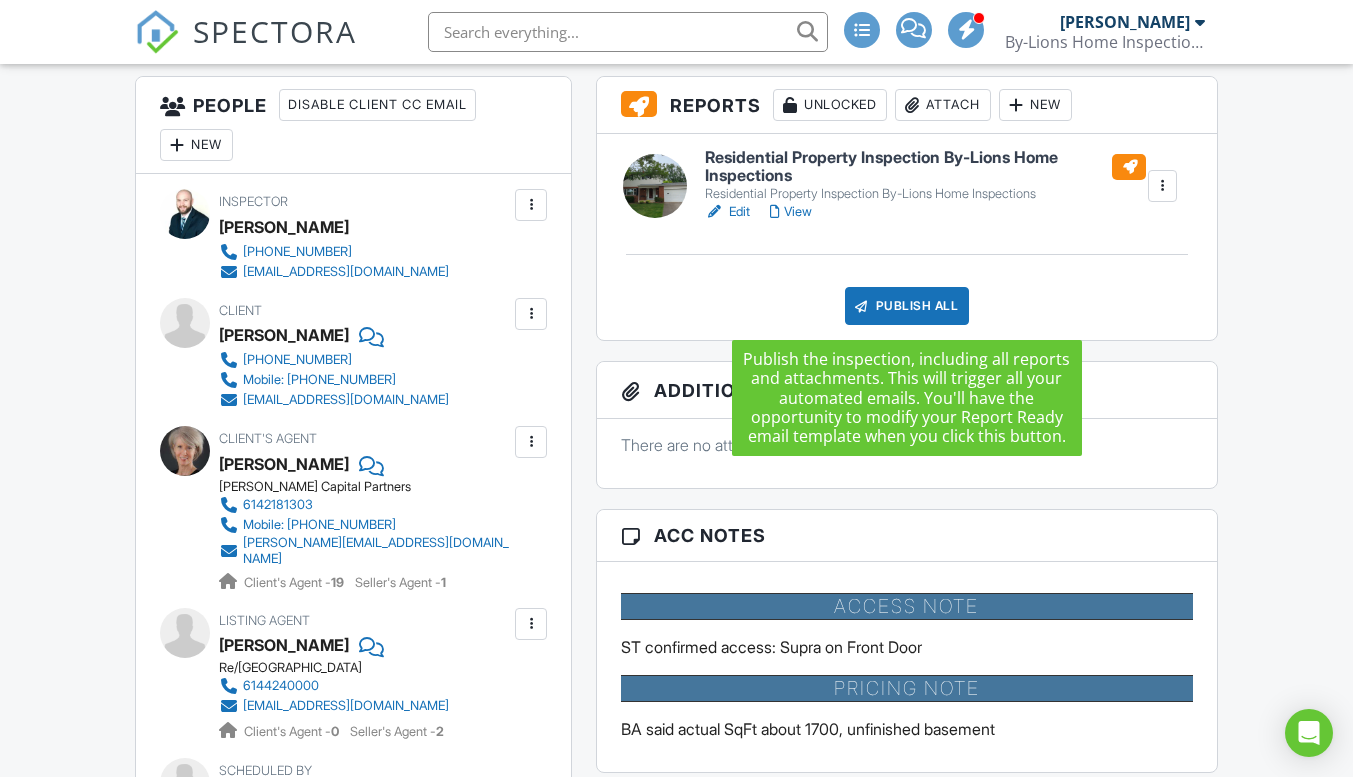 click on "Publish All" at bounding box center [907, 306] 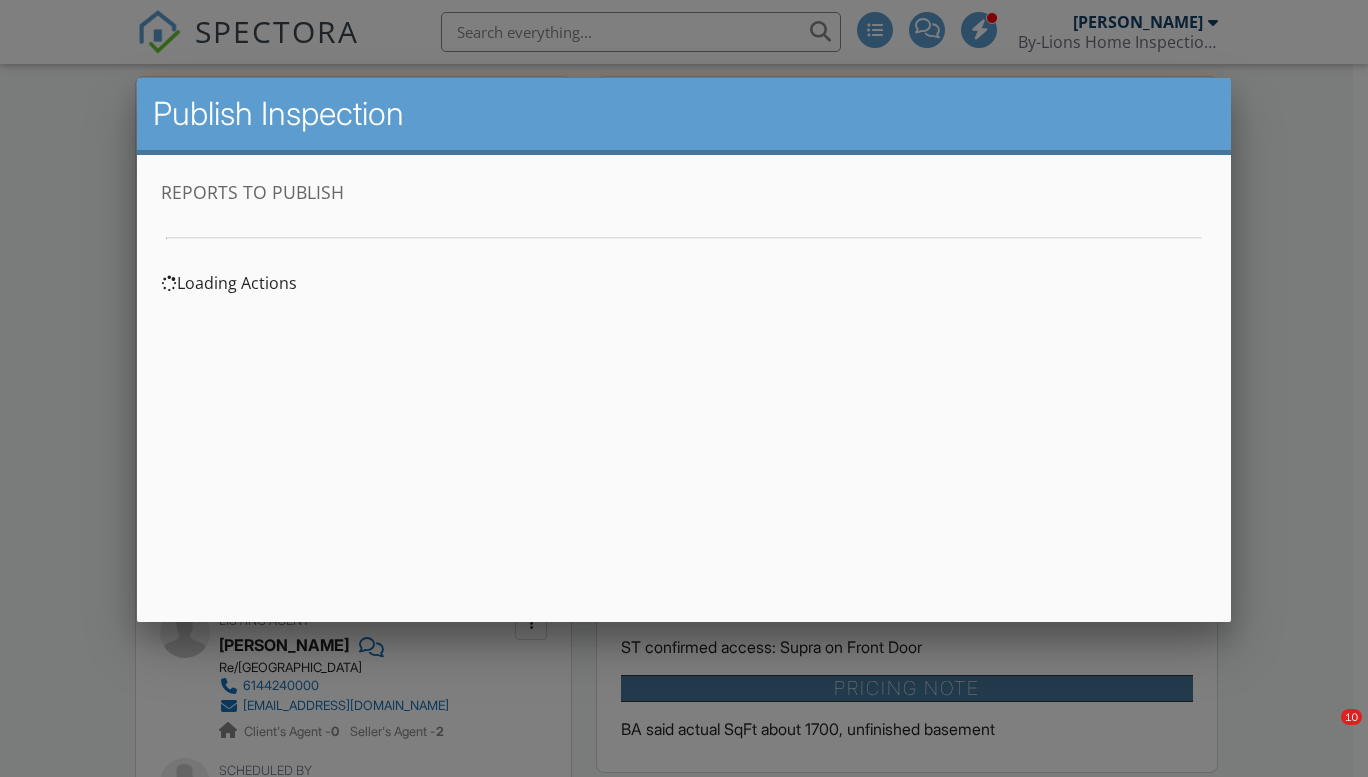 scroll, scrollTop: 0, scrollLeft: 0, axis: both 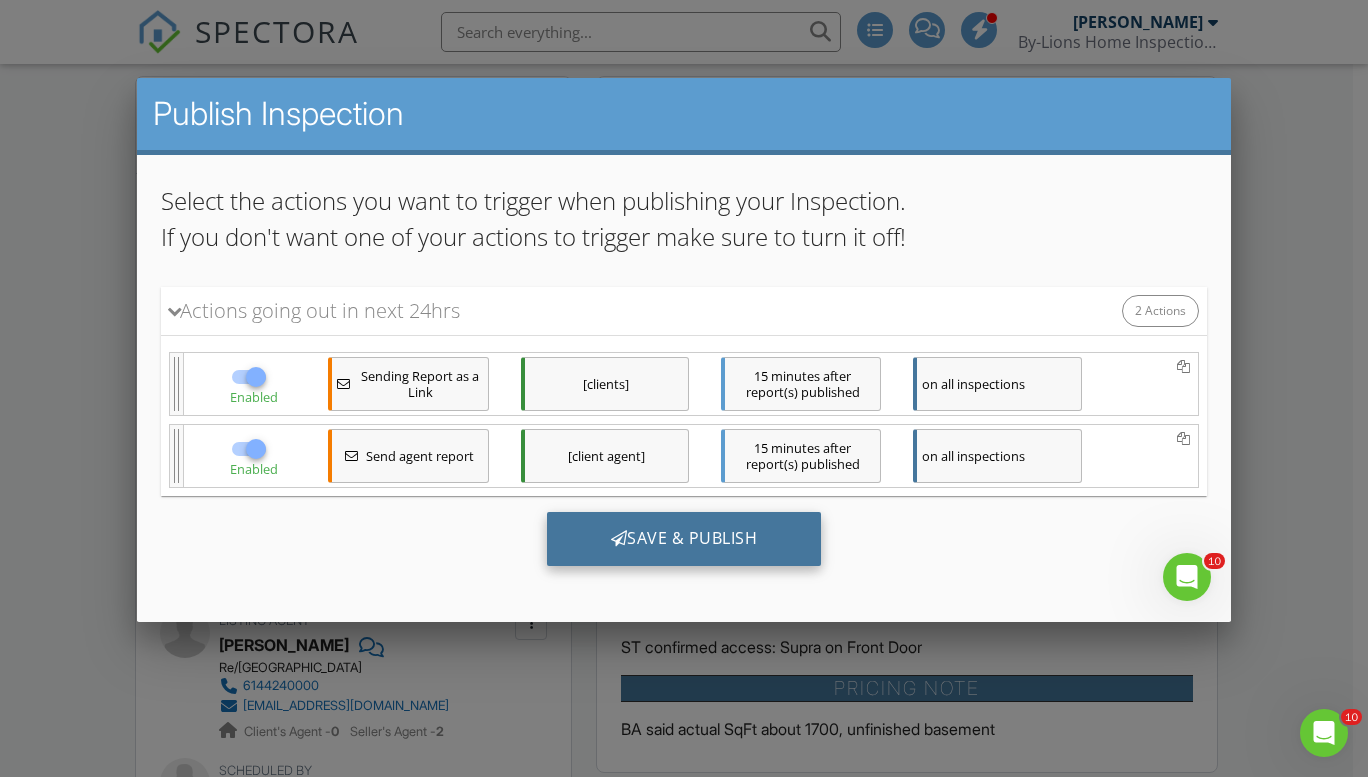 click on "Save & Publish" at bounding box center [683, 538] 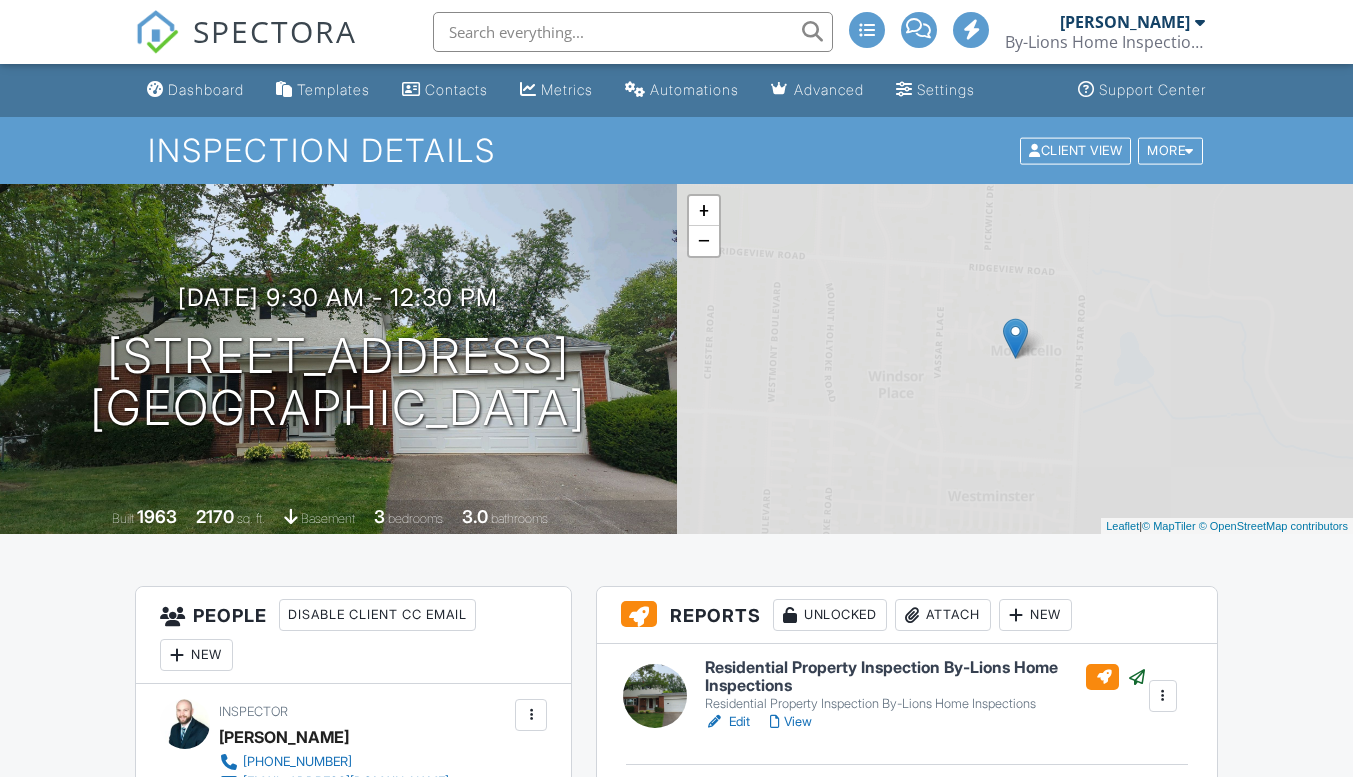 scroll, scrollTop: 0, scrollLeft: 0, axis: both 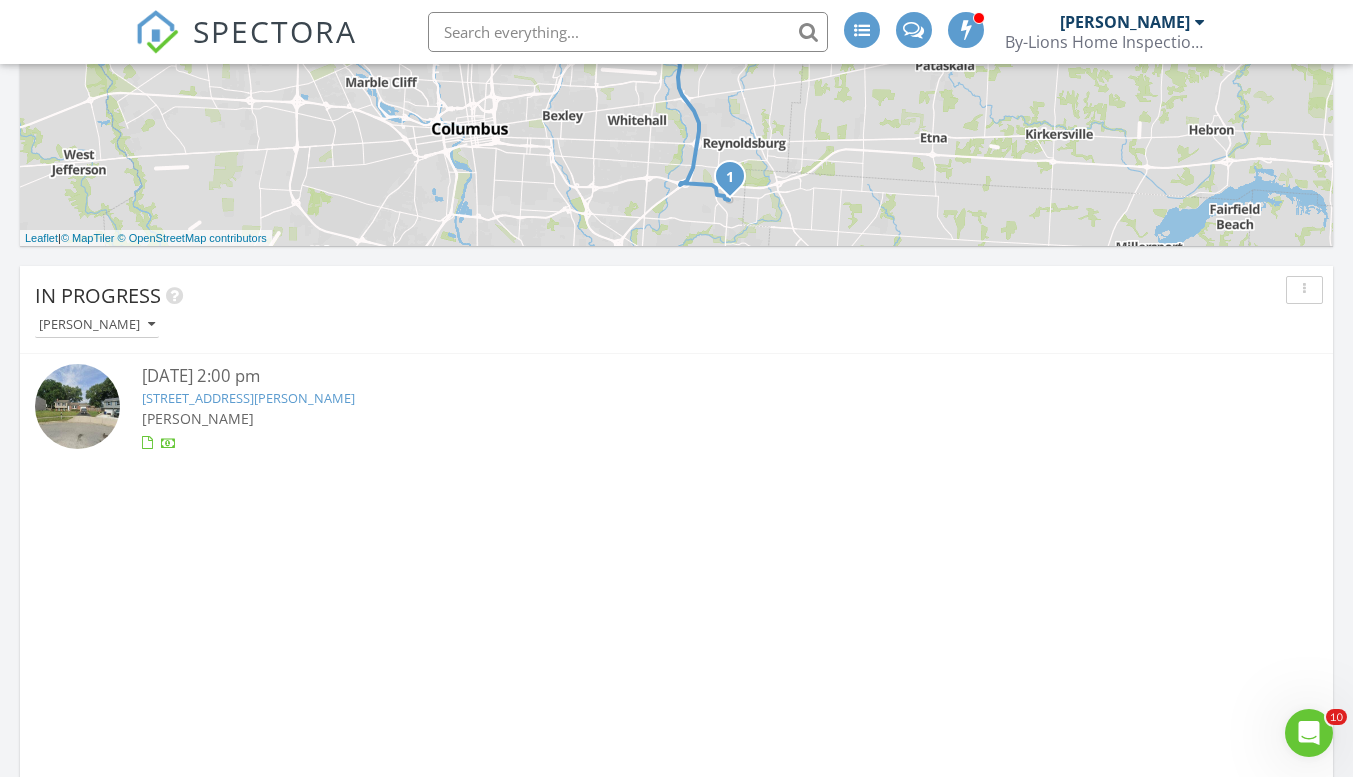 click on "651 Dovalon Pl, Galloway, OH 43119" at bounding box center (248, 398) 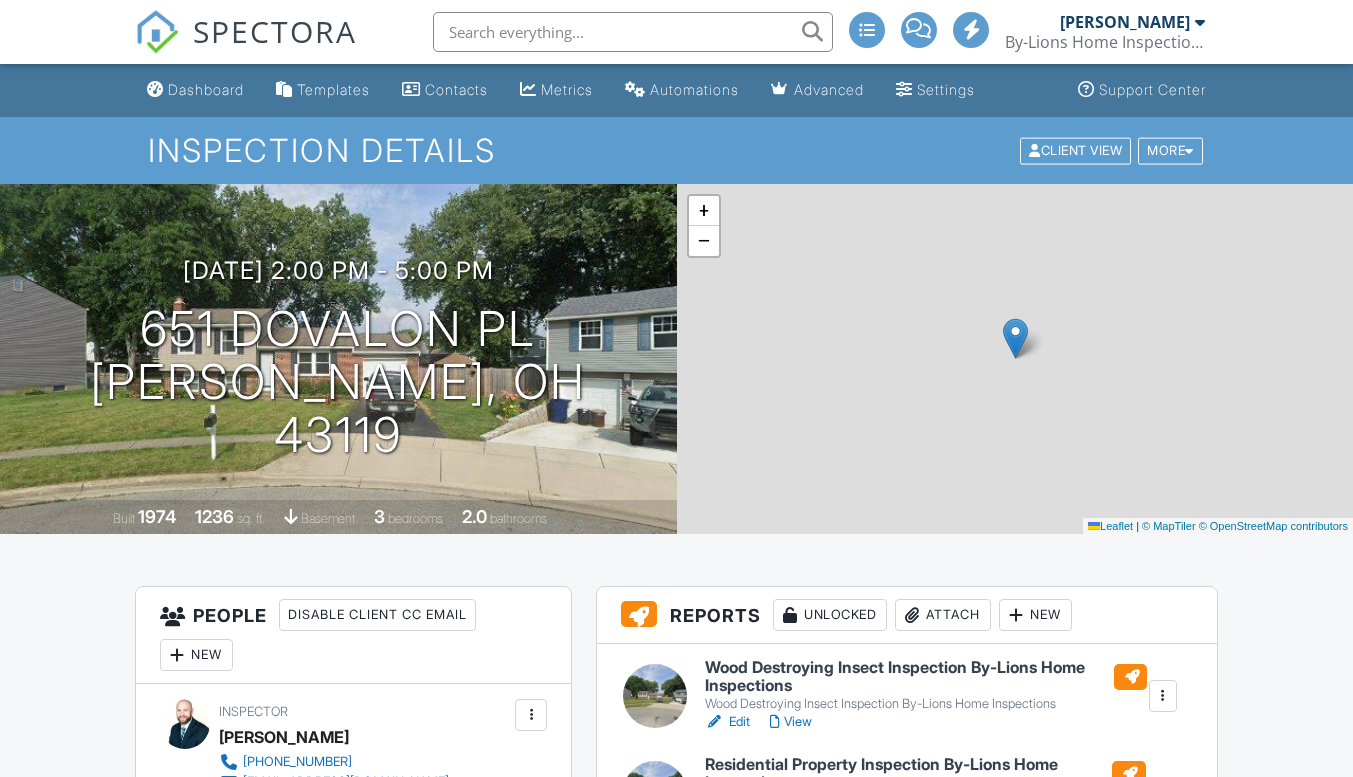 scroll, scrollTop: 0, scrollLeft: 0, axis: both 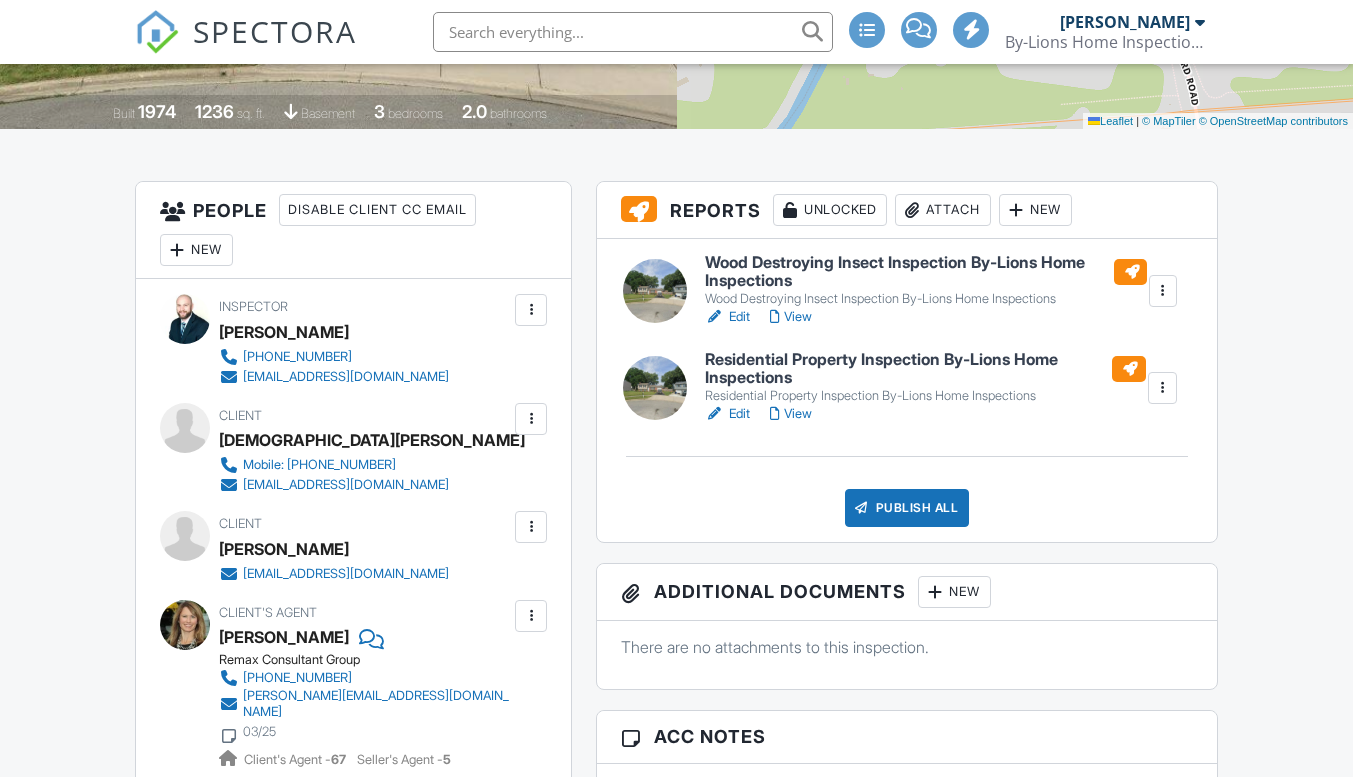 click on "Residential Property Inspection By-Lions Home Inspections" at bounding box center [925, 368] 